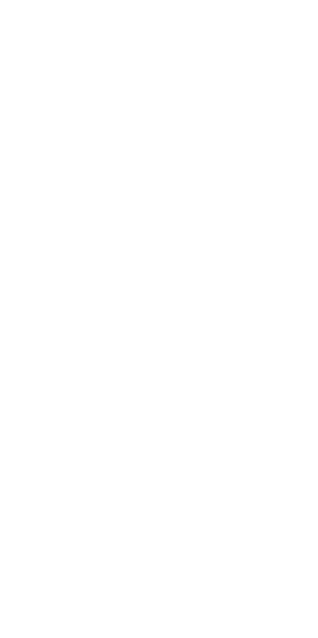 scroll, scrollTop: 0, scrollLeft: 0, axis: both 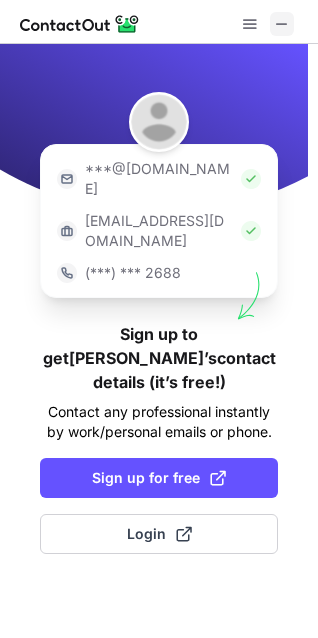 click at bounding box center (282, 24) 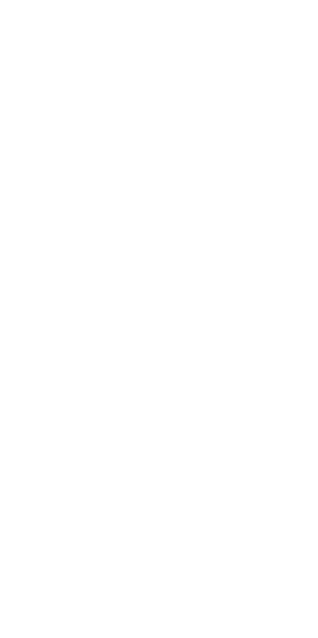 scroll, scrollTop: 0, scrollLeft: 0, axis: both 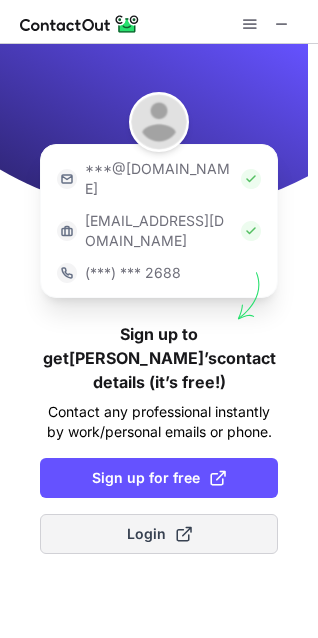 click on "Login" at bounding box center (159, 534) 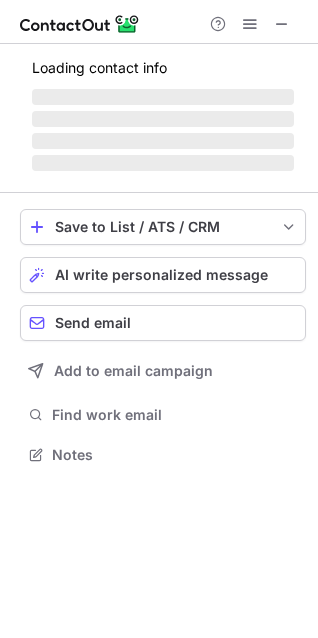 scroll, scrollTop: 10, scrollLeft: 10, axis: both 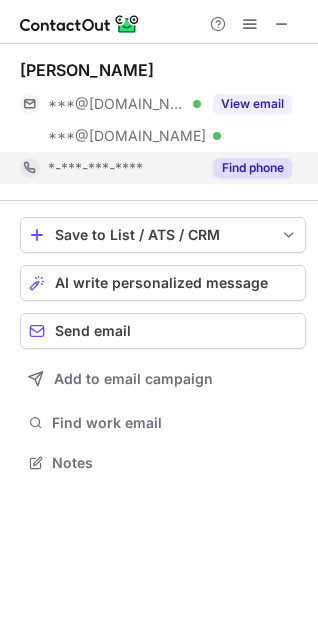 click on "Find phone" at bounding box center [252, 168] 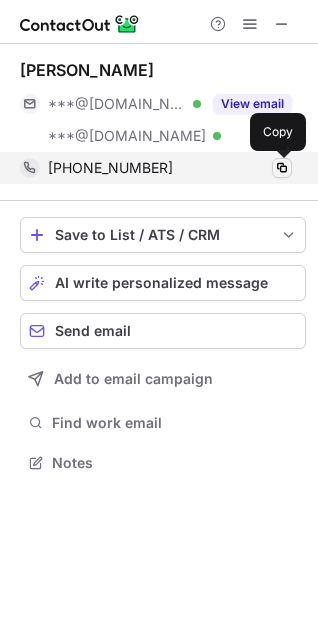 click at bounding box center (282, 168) 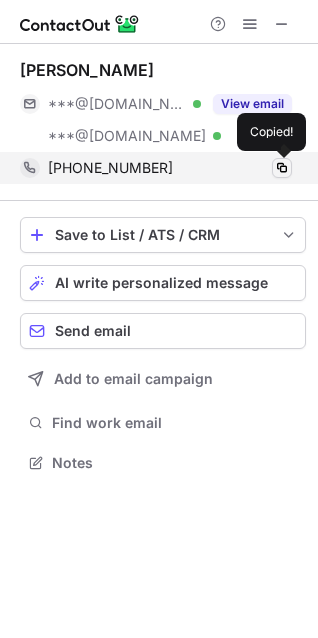 type 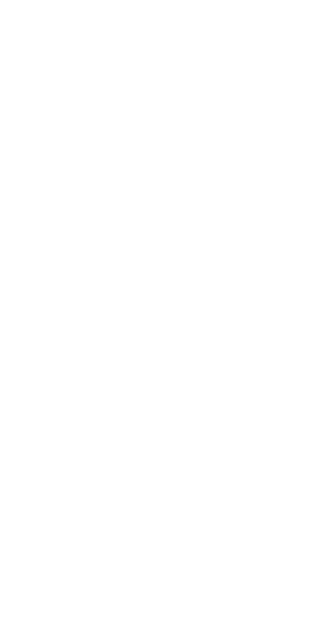 scroll, scrollTop: 0, scrollLeft: 0, axis: both 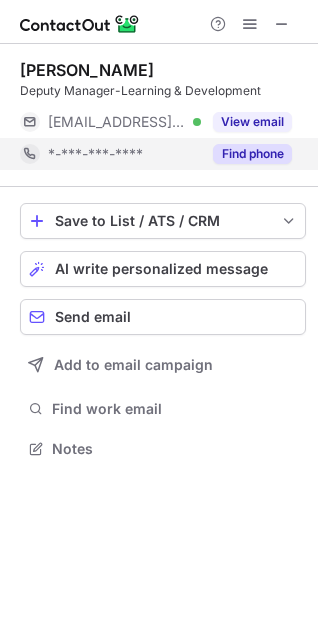 click on "Find phone" at bounding box center (252, 154) 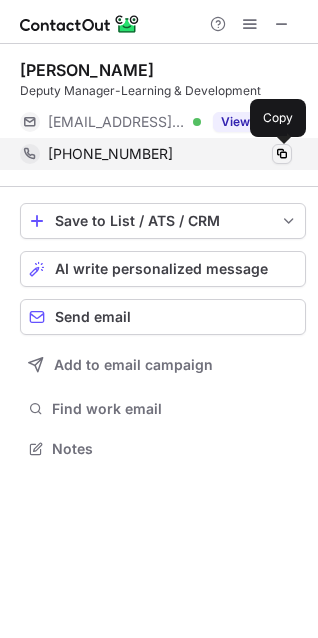 click at bounding box center (282, 154) 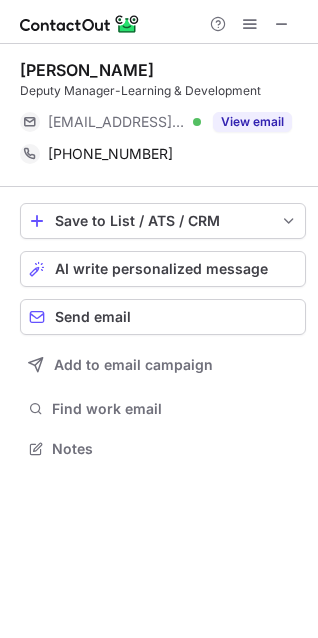 type 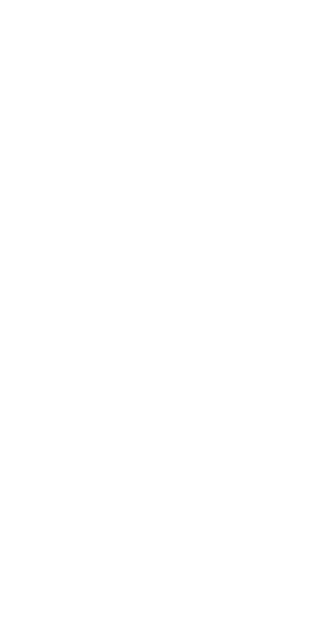 scroll, scrollTop: 0, scrollLeft: 0, axis: both 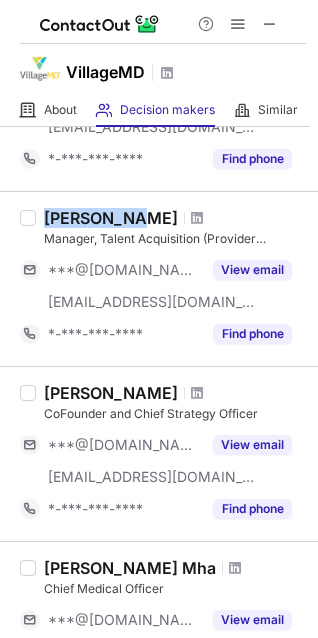 drag, startPoint x: 45, startPoint y: 221, endPoint x: 134, endPoint y: 222, distance: 89.005615 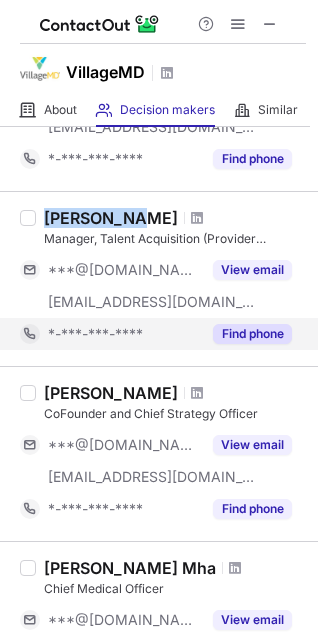 click on "Find phone" at bounding box center [252, 334] 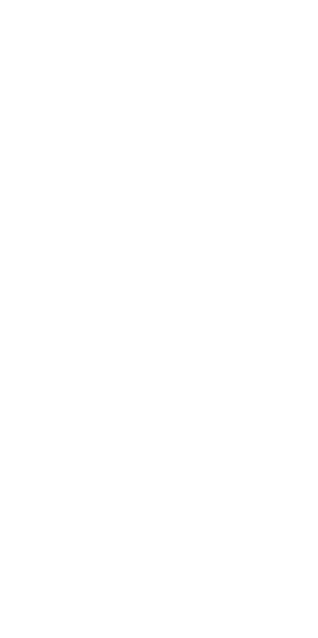 scroll, scrollTop: 0, scrollLeft: 0, axis: both 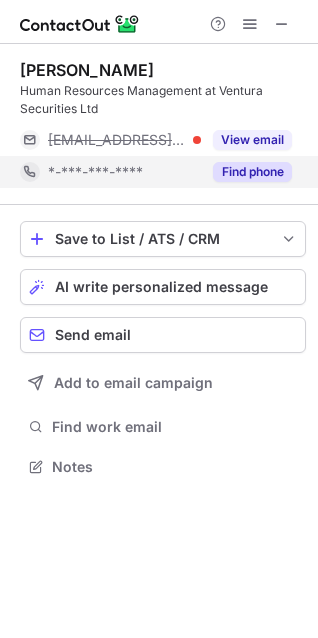 click on "Find phone" at bounding box center [252, 172] 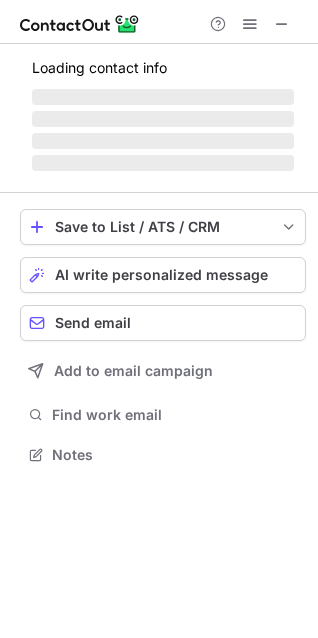 scroll, scrollTop: 10, scrollLeft: 10, axis: both 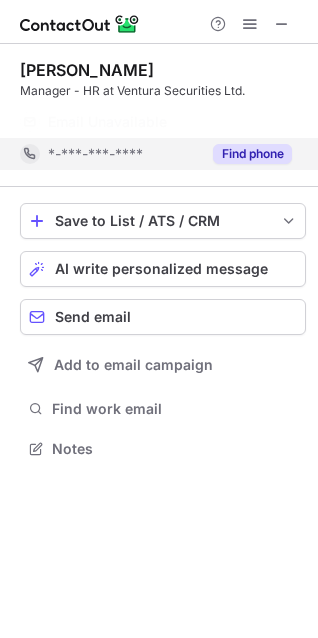 click on "Find phone" at bounding box center [252, 154] 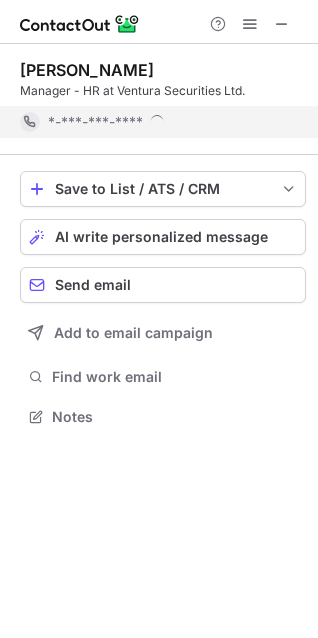 scroll, scrollTop: 403, scrollLeft: 318, axis: both 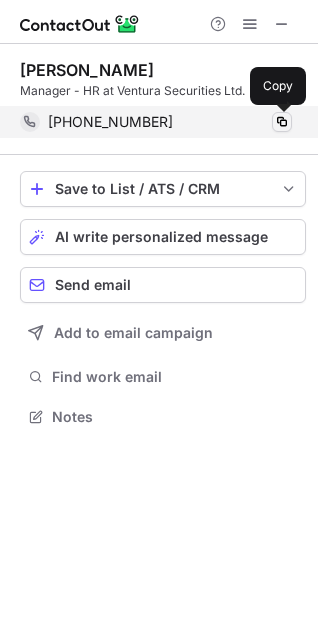 click at bounding box center [282, 122] 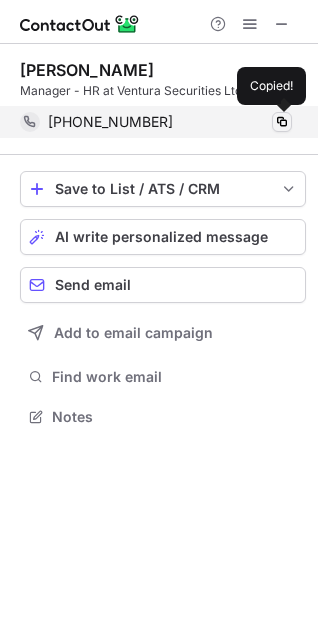 type 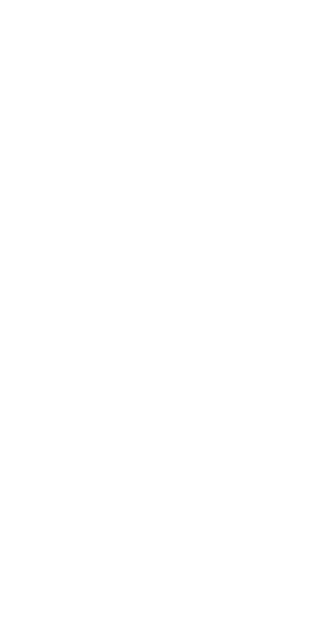 scroll, scrollTop: 0, scrollLeft: 0, axis: both 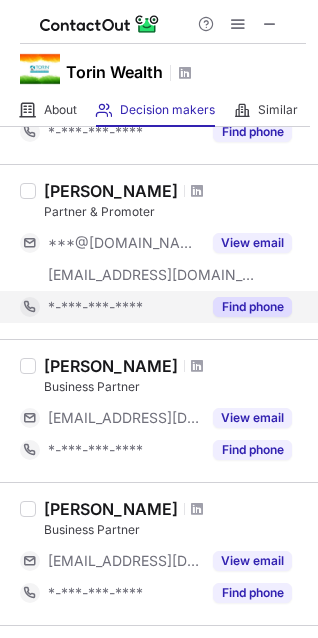 click on "Find phone" at bounding box center [252, 307] 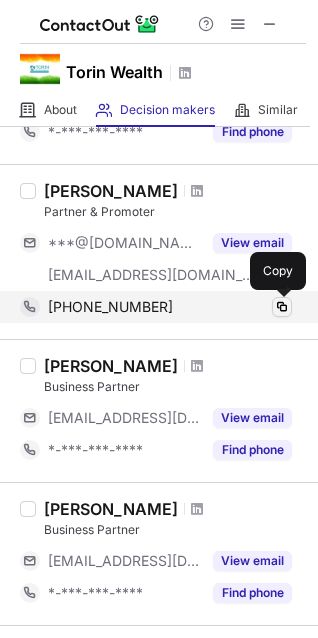click at bounding box center (282, 307) 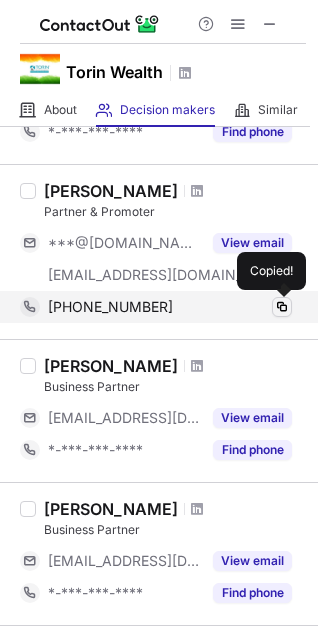 type 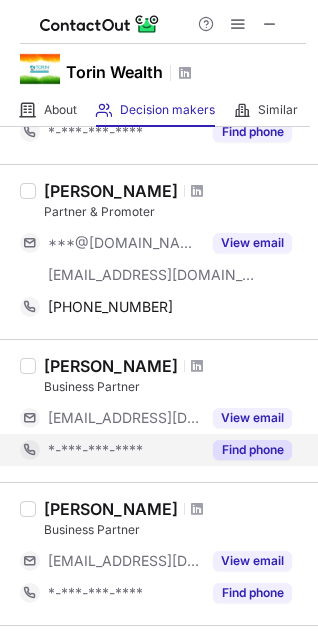 click on "Find phone" at bounding box center [252, 450] 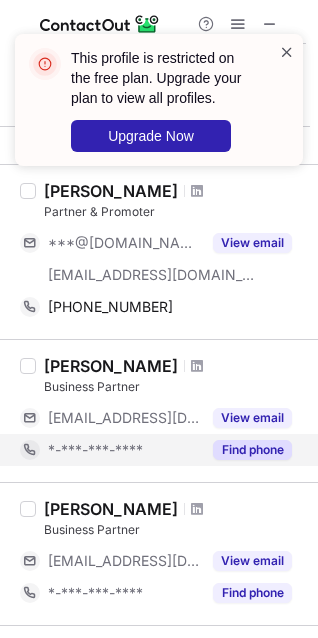 click at bounding box center [287, 52] 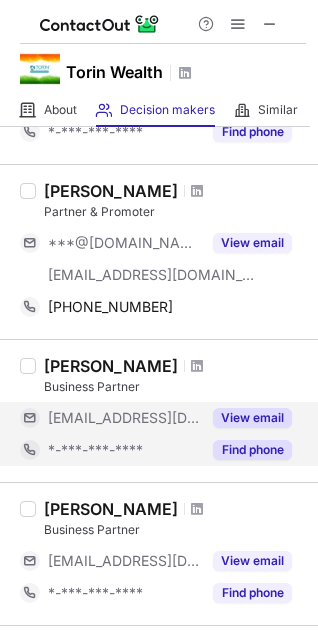 click on "View email" at bounding box center [252, 418] 